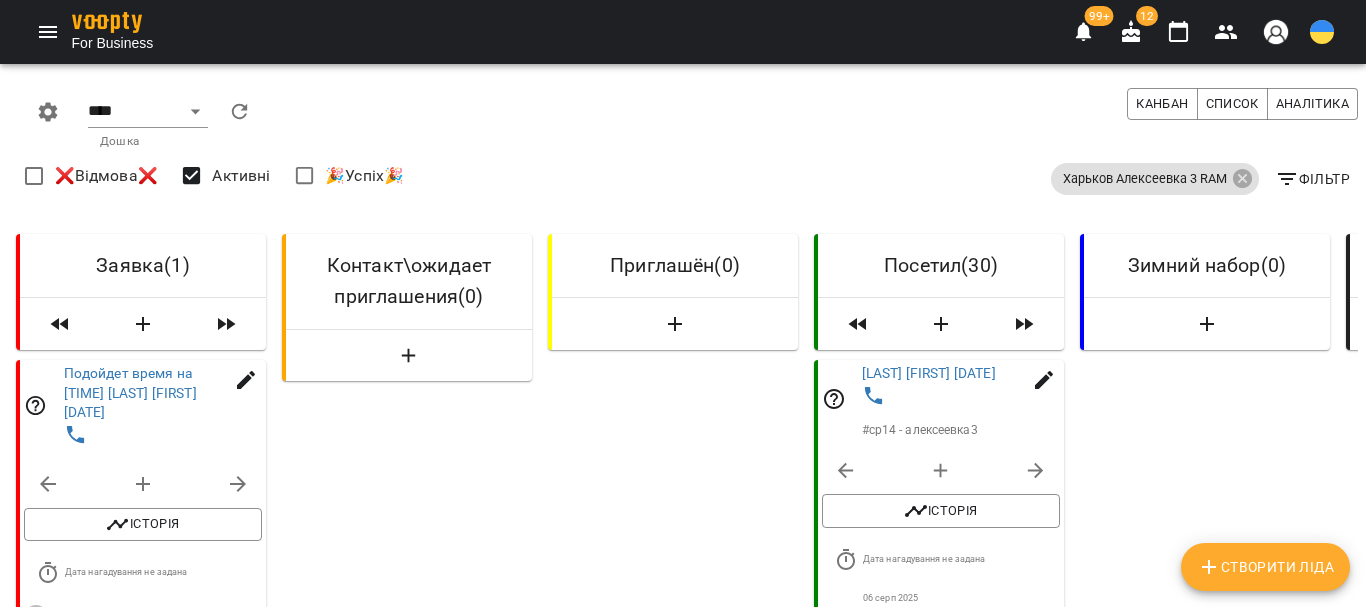 select on "**********" 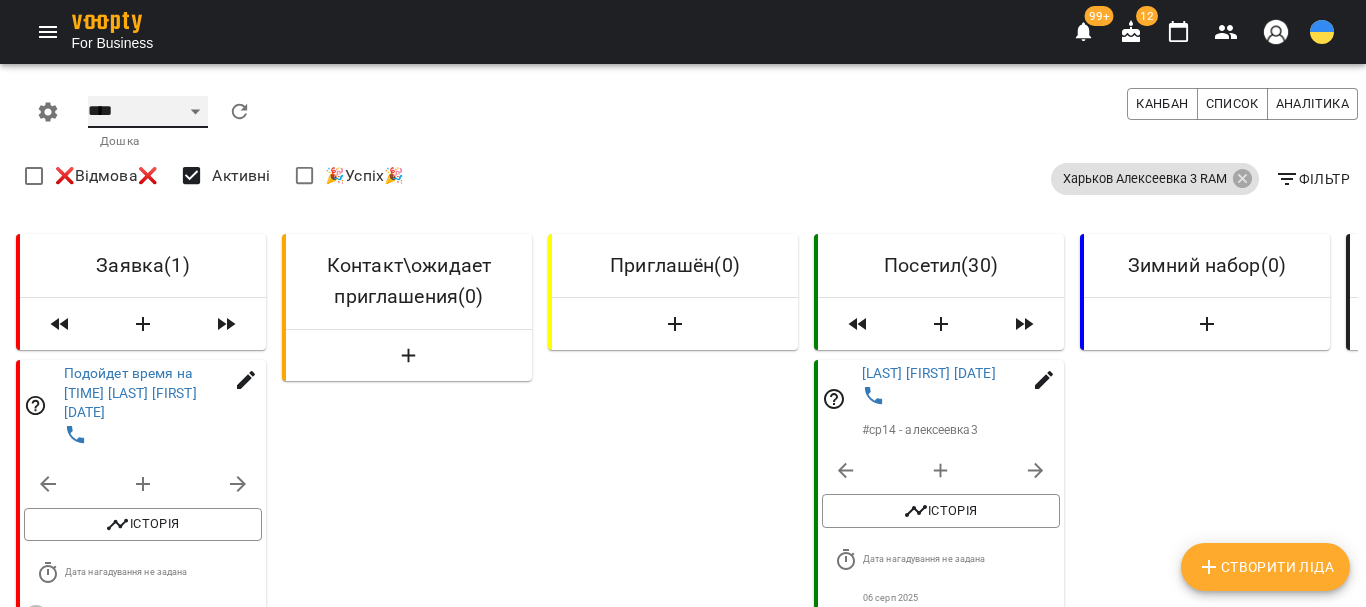 click on "**** ****** ******* ******** *****" at bounding box center [148, 112] 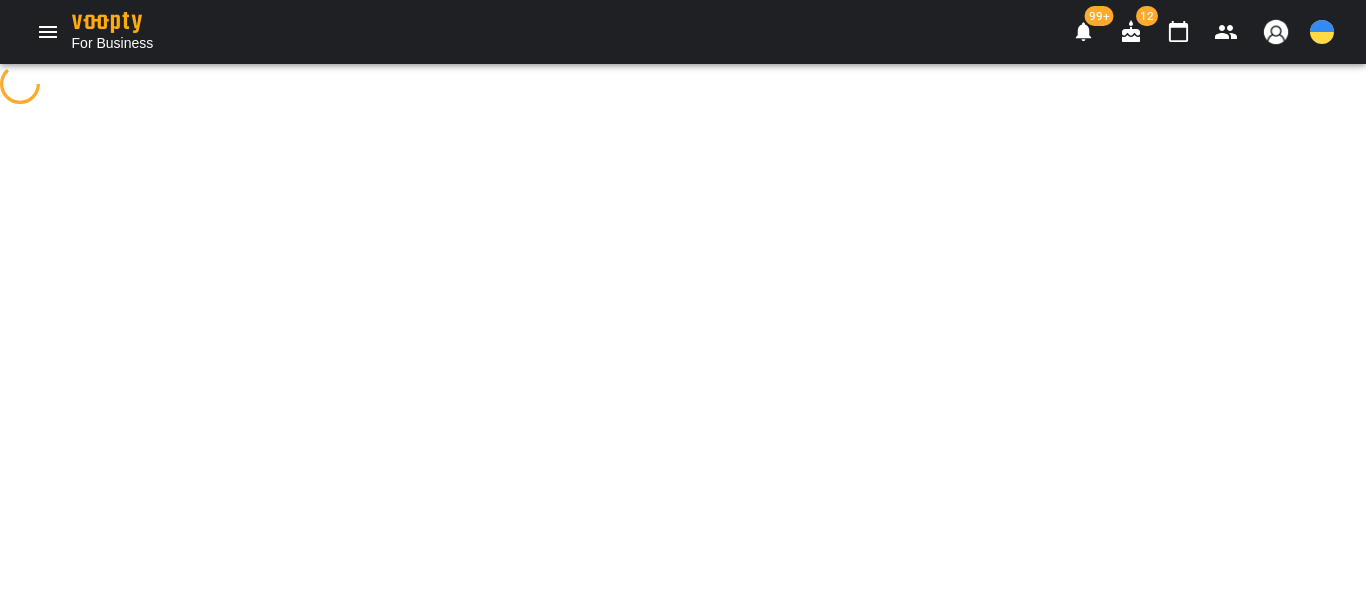 select on "**********" 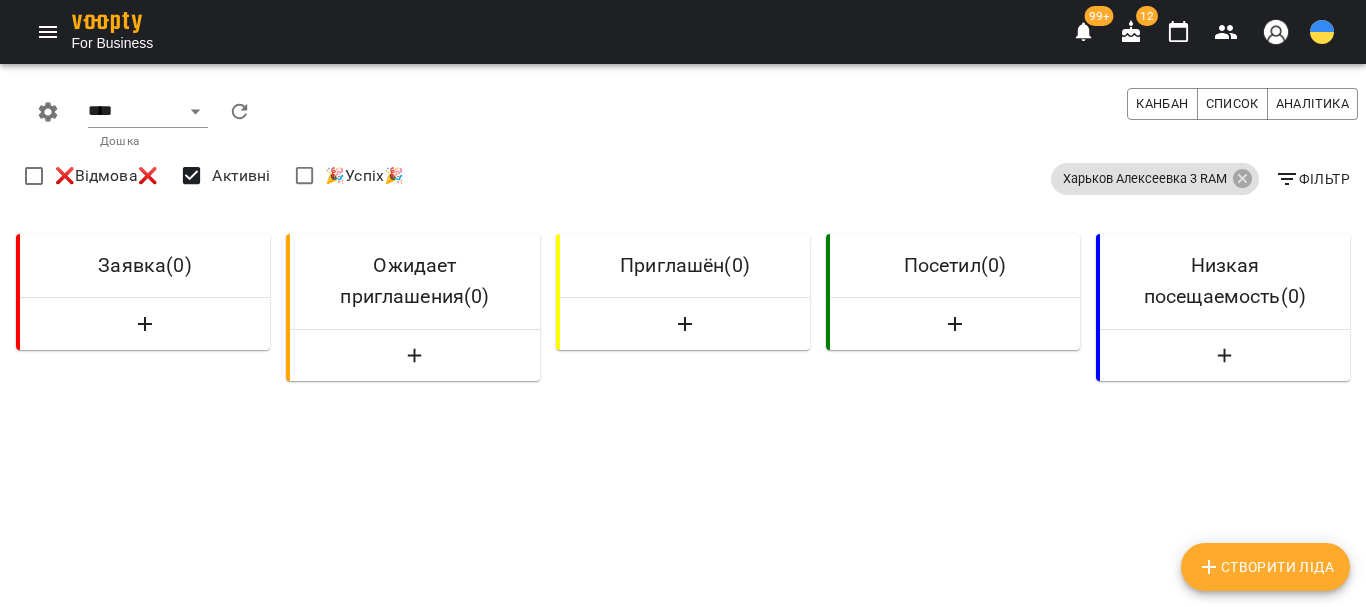 click on "Створити Ліда" at bounding box center [1265, 567] 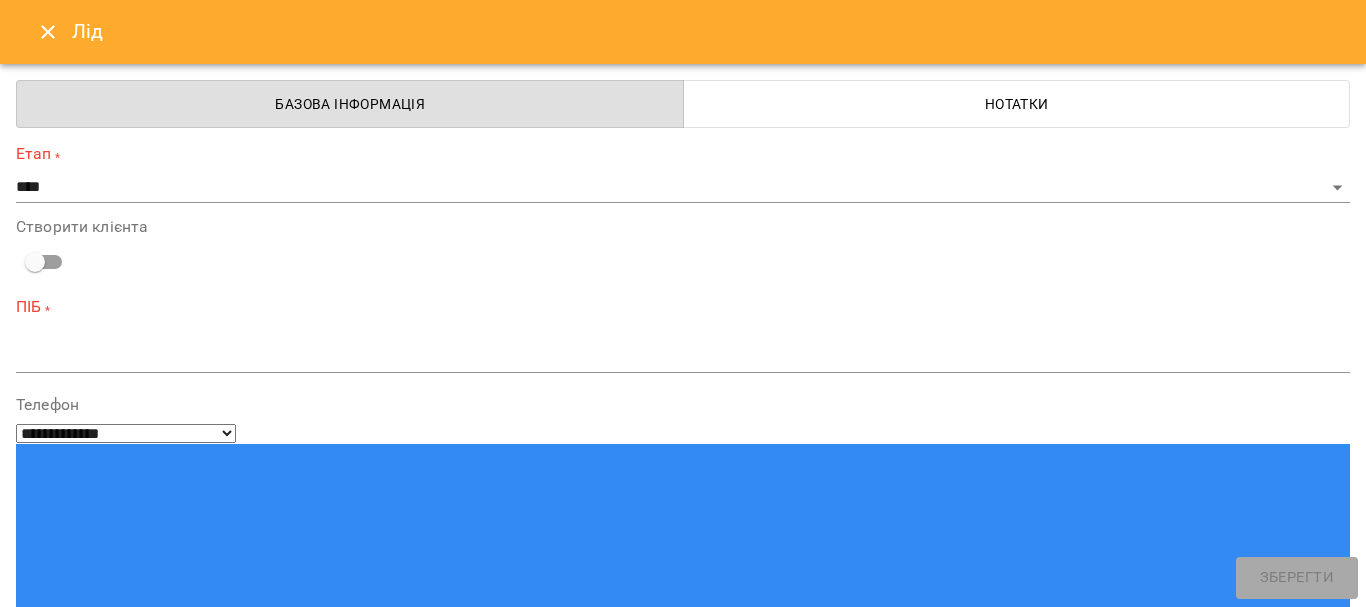 click at bounding box center [99, 1349] 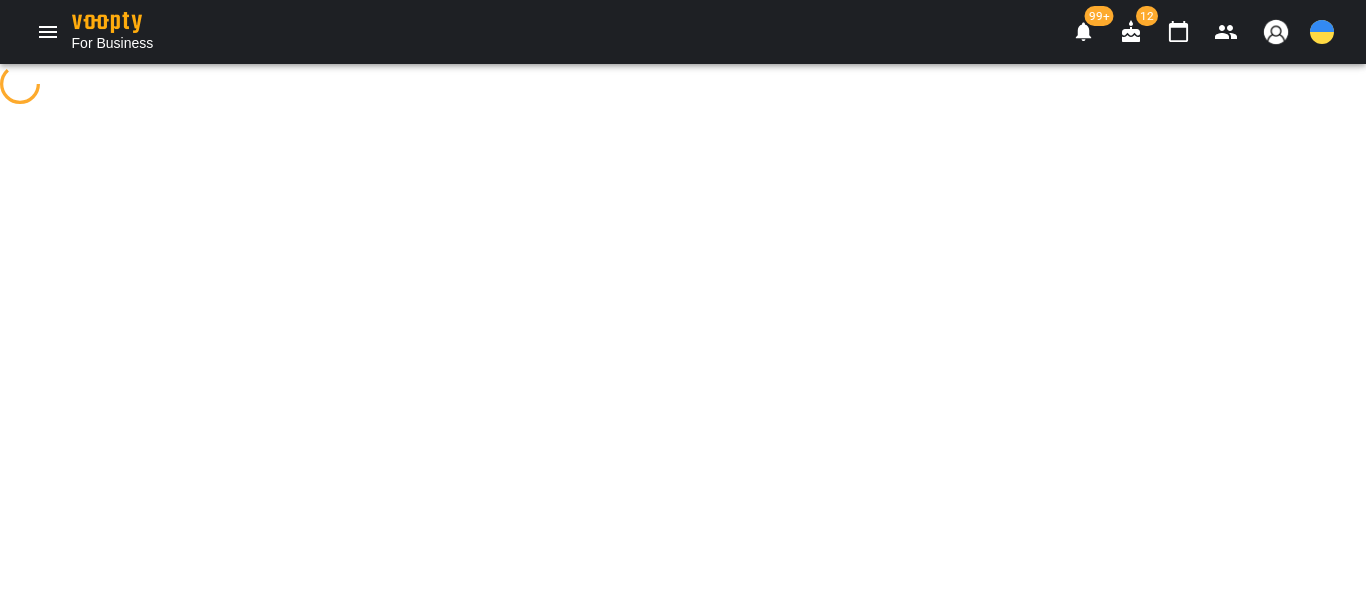 scroll, scrollTop: 0, scrollLeft: 0, axis: both 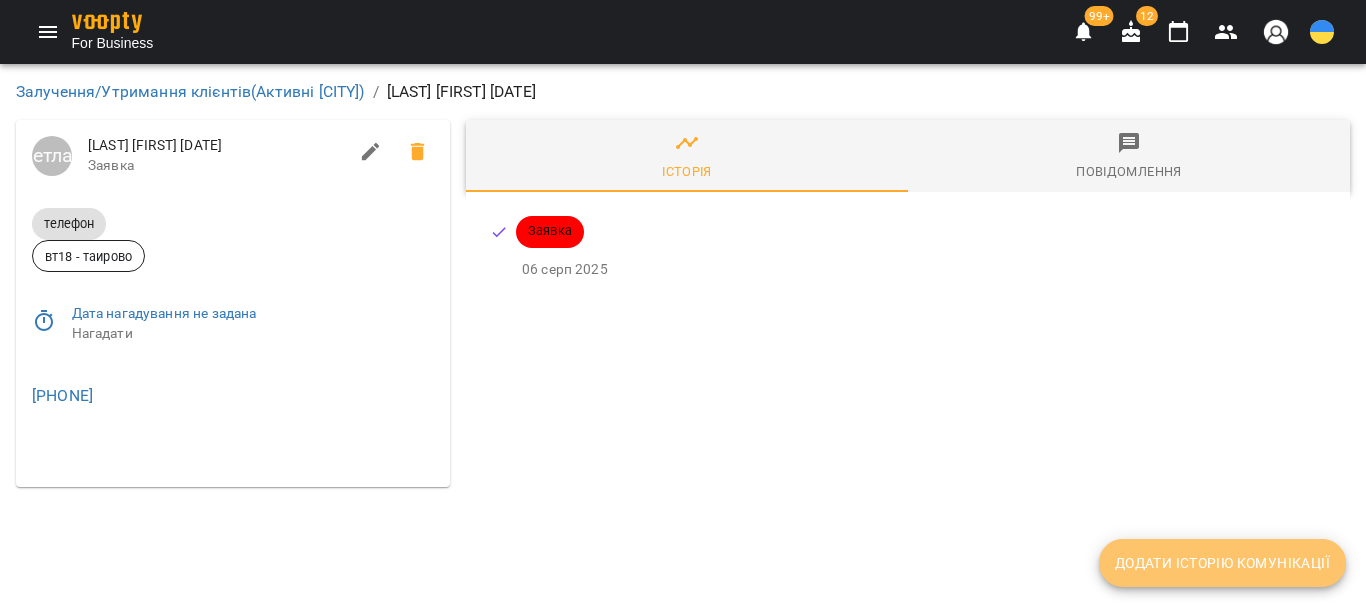 click on "Додати історію комунікації" at bounding box center (1222, 563) 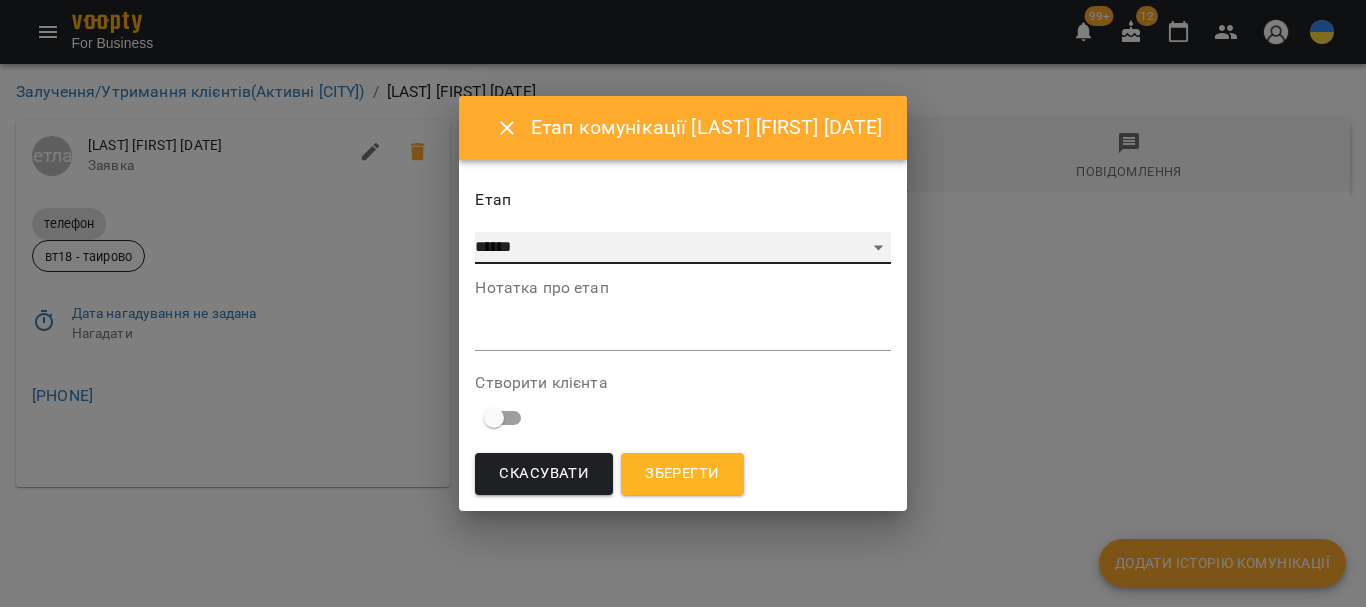 click on "**********" at bounding box center [682, 248] 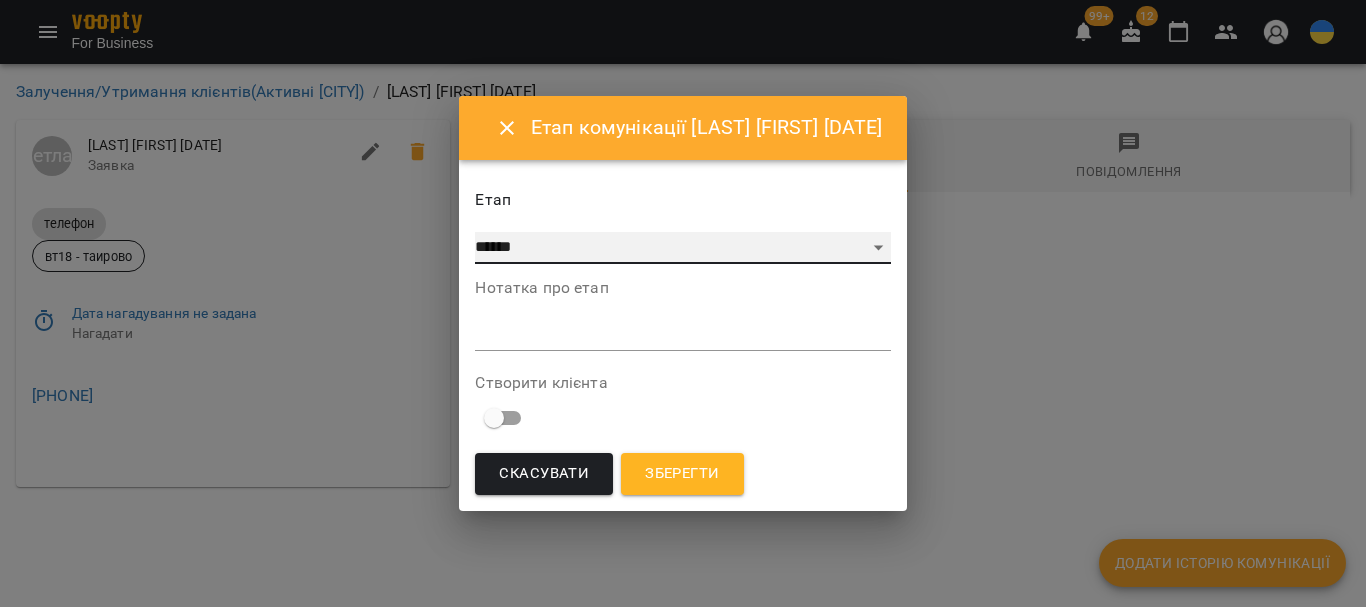 select on "*" 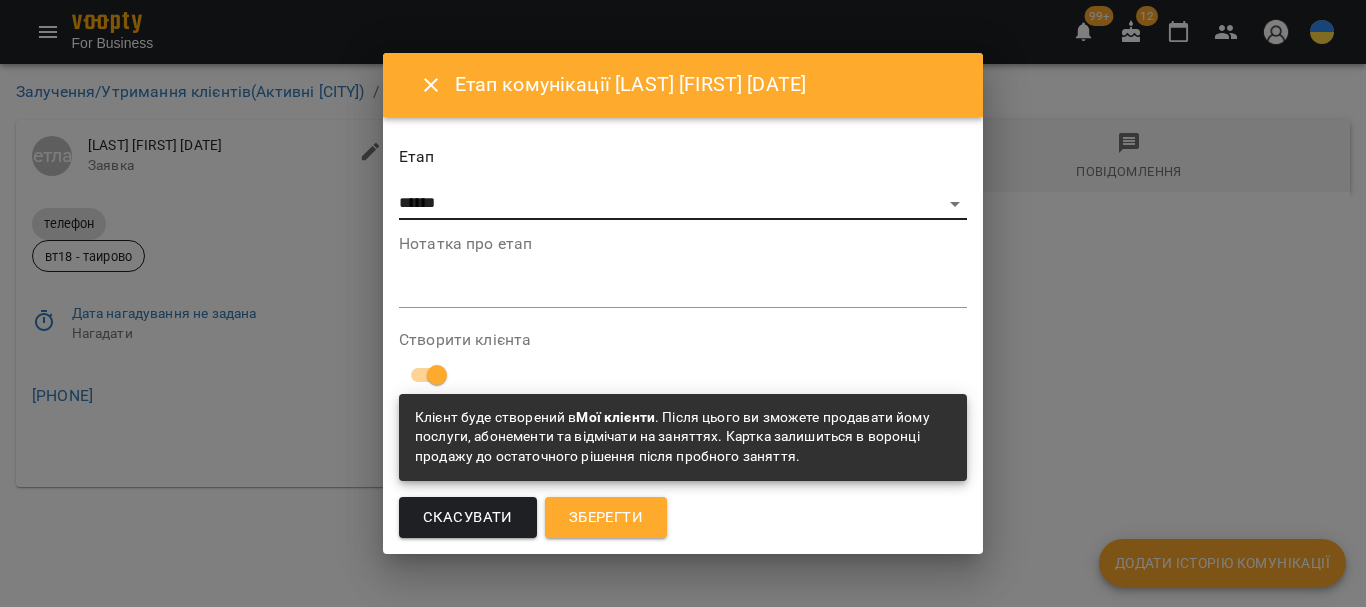 click on "Зберегти" at bounding box center [606, 518] 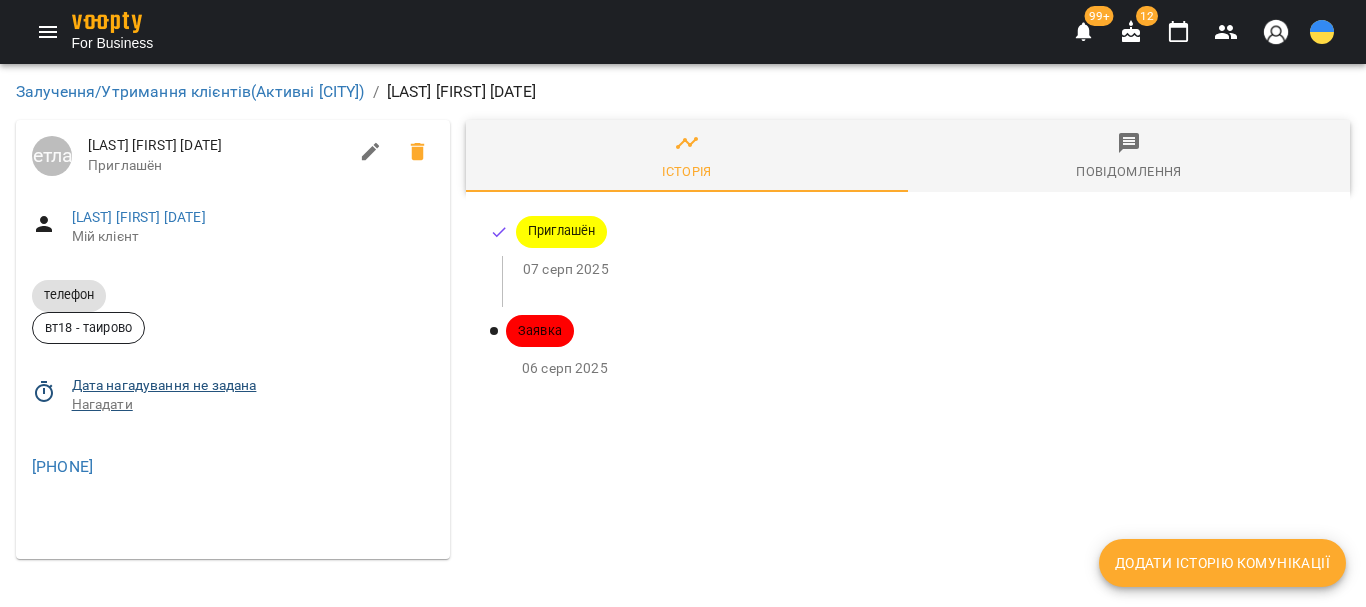 click 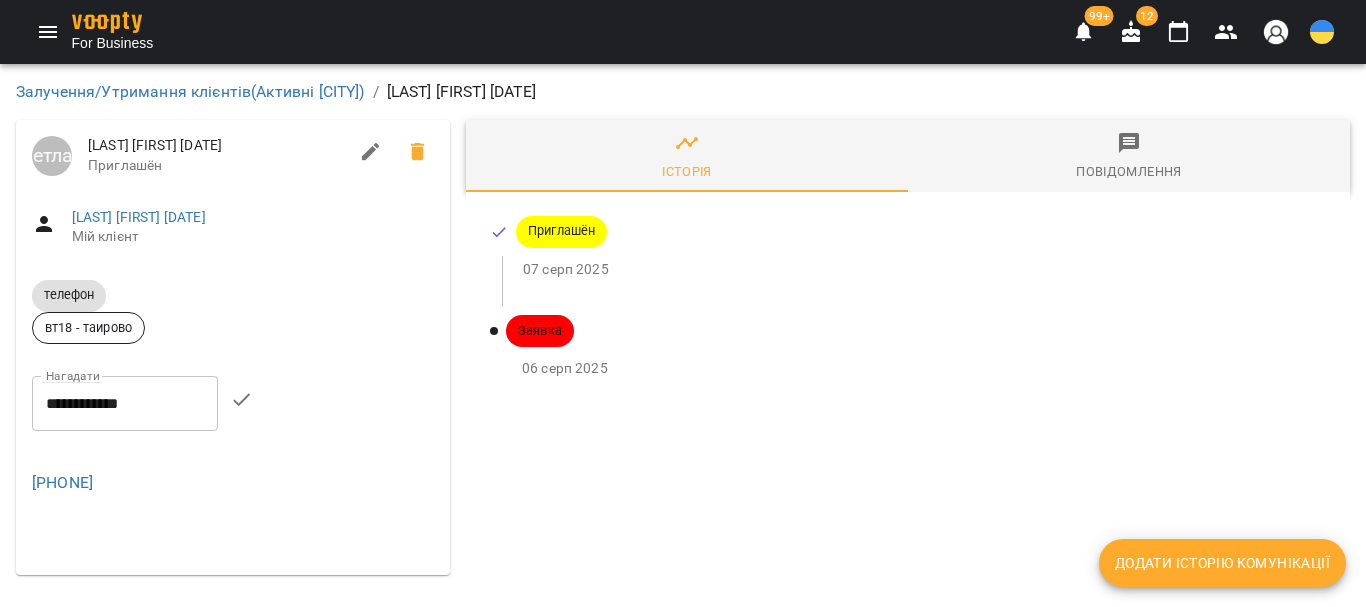 click on "**********" at bounding box center (125, 404) 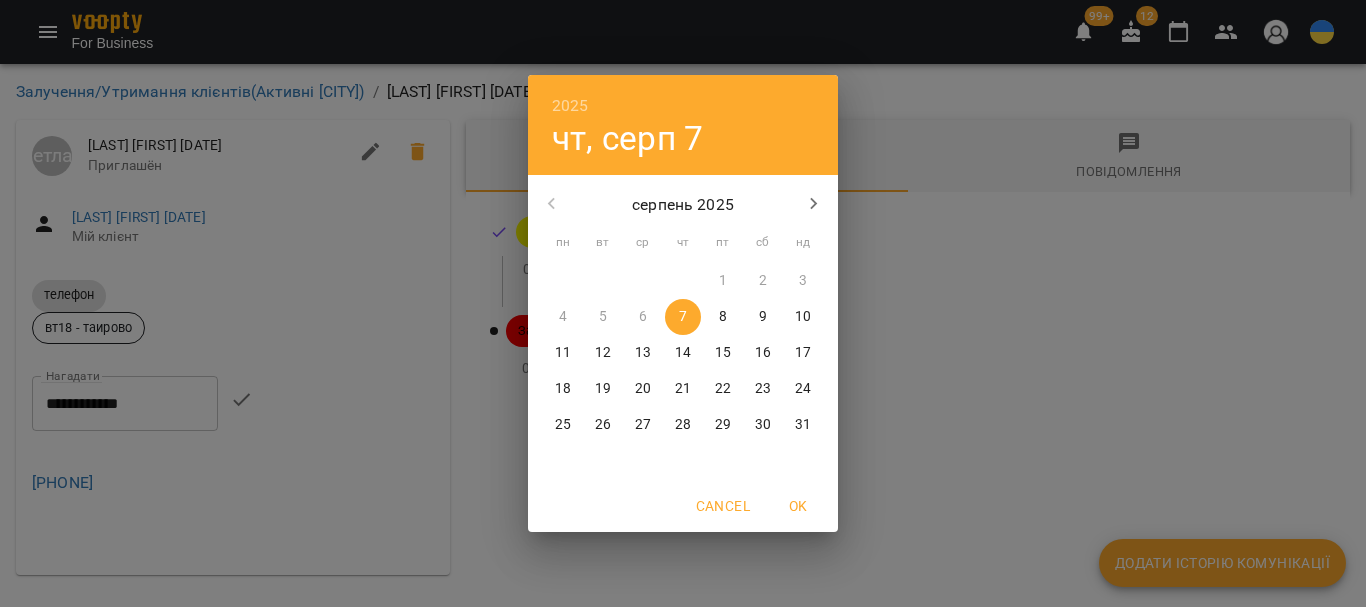 click on "8" at bounding box center (723, 317) 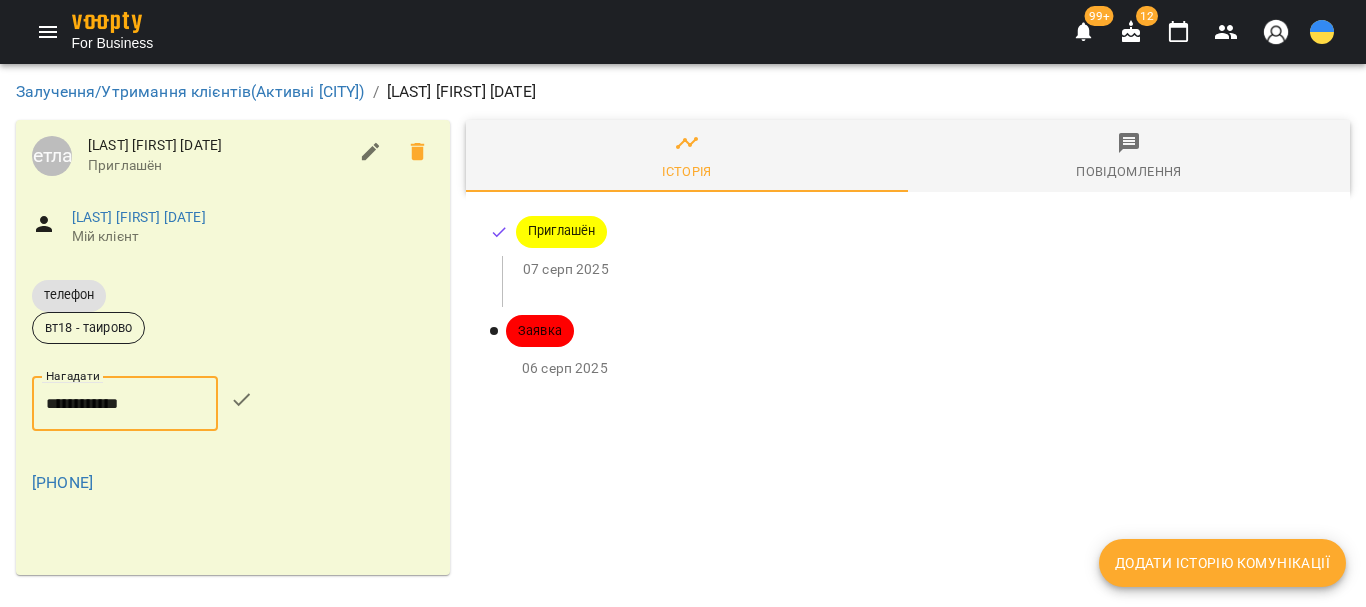 click 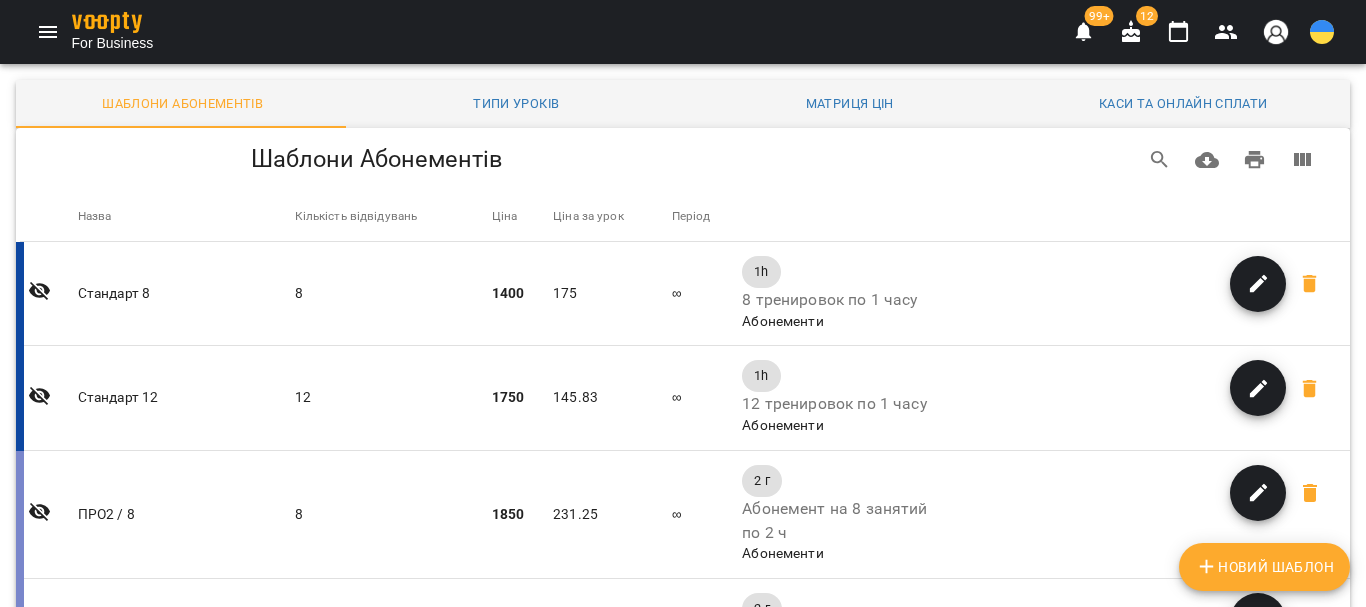 scroll, scrollTop: 0, scrollLeft: 0, axis: both 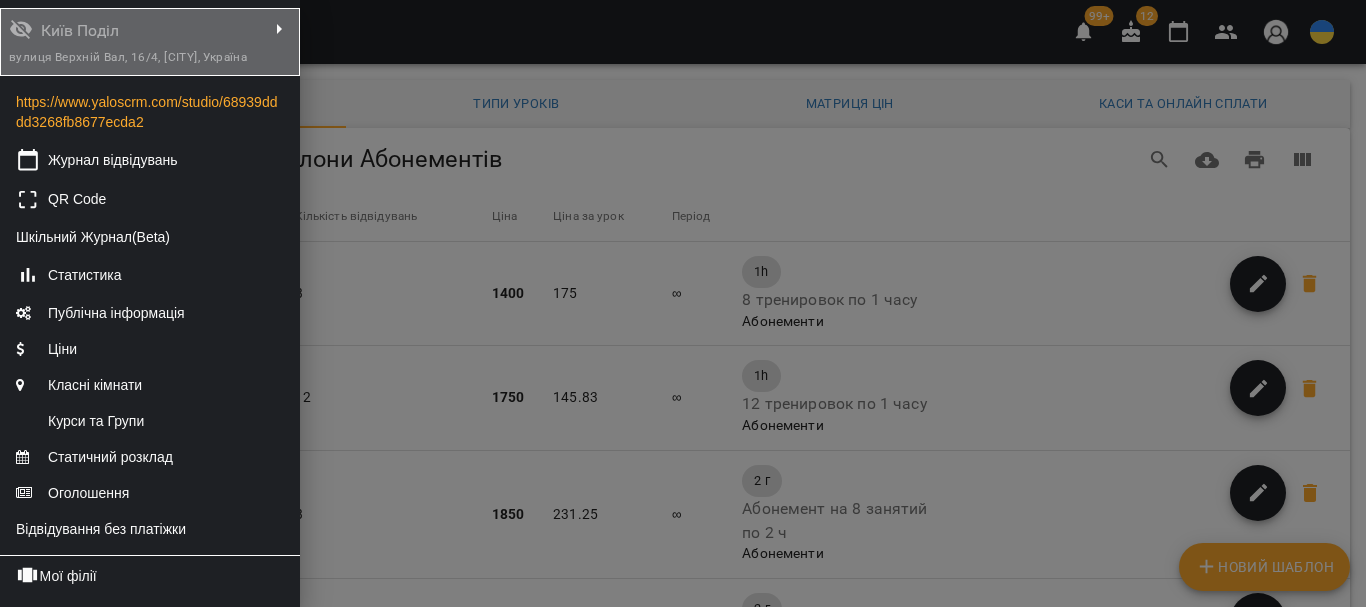 click on "Київ Поділ" at bounding box center [148, 31] 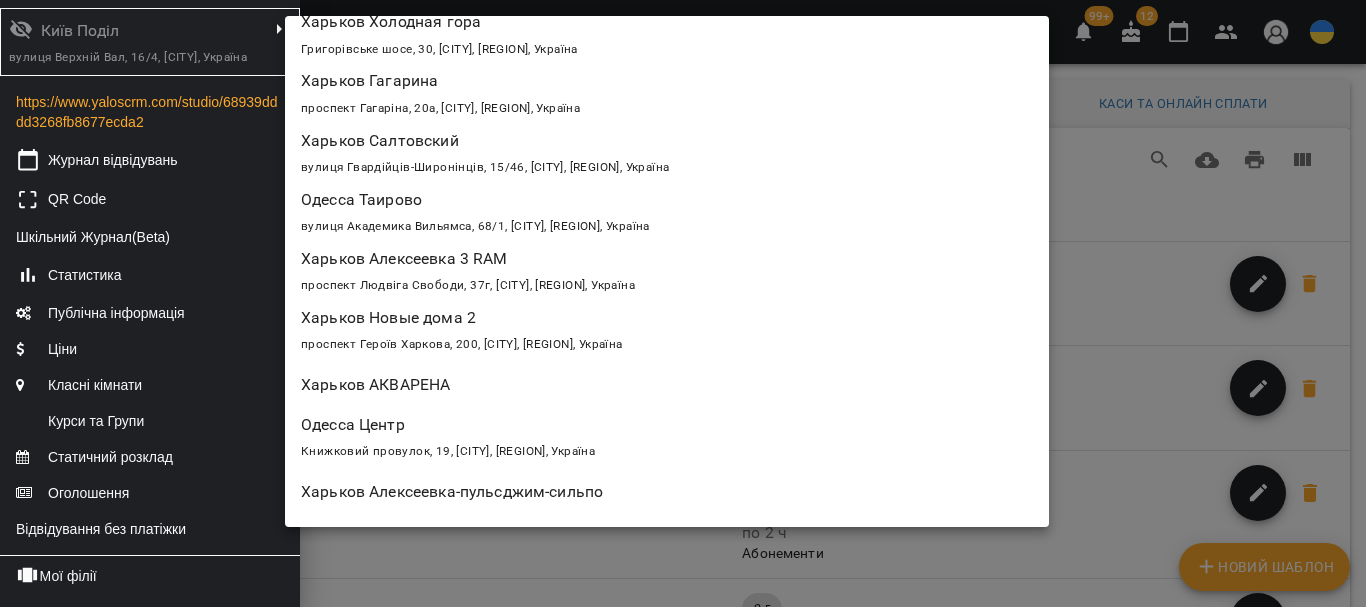 scroll, scrollTop: 1142, scrollLeft: 0, axis: vertical 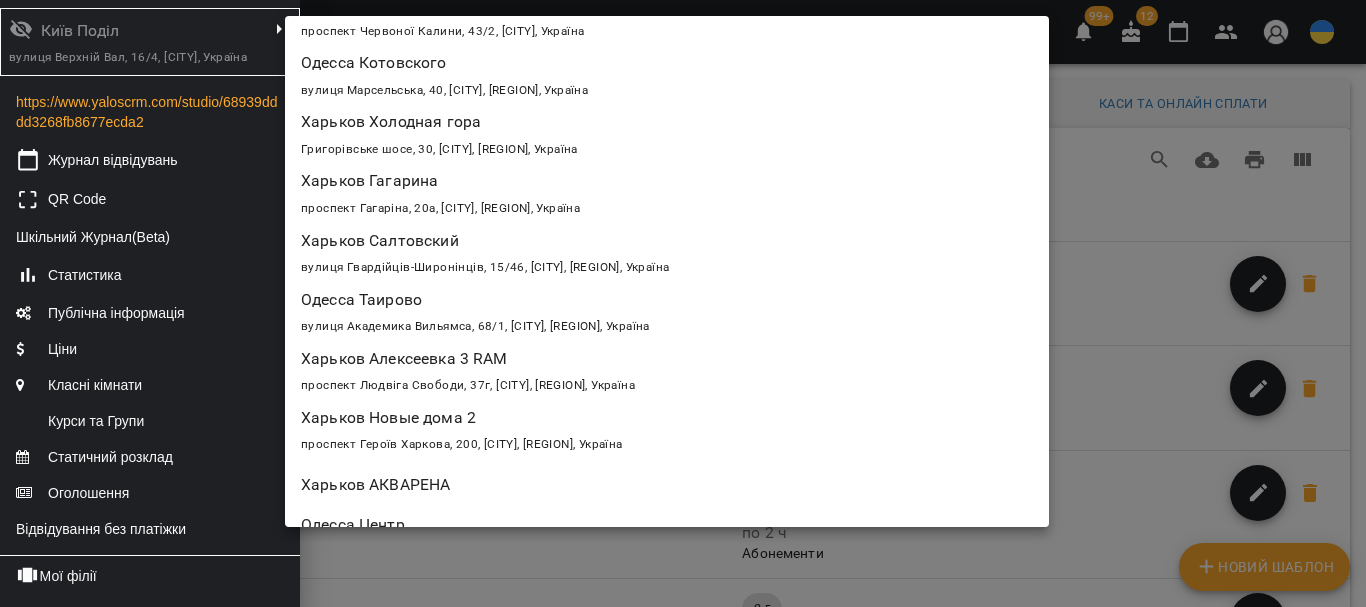 click on "вулиця Академика Вильямса, 68/1, [CITY], [REGION], Україна" at bounding box center [667, 325] 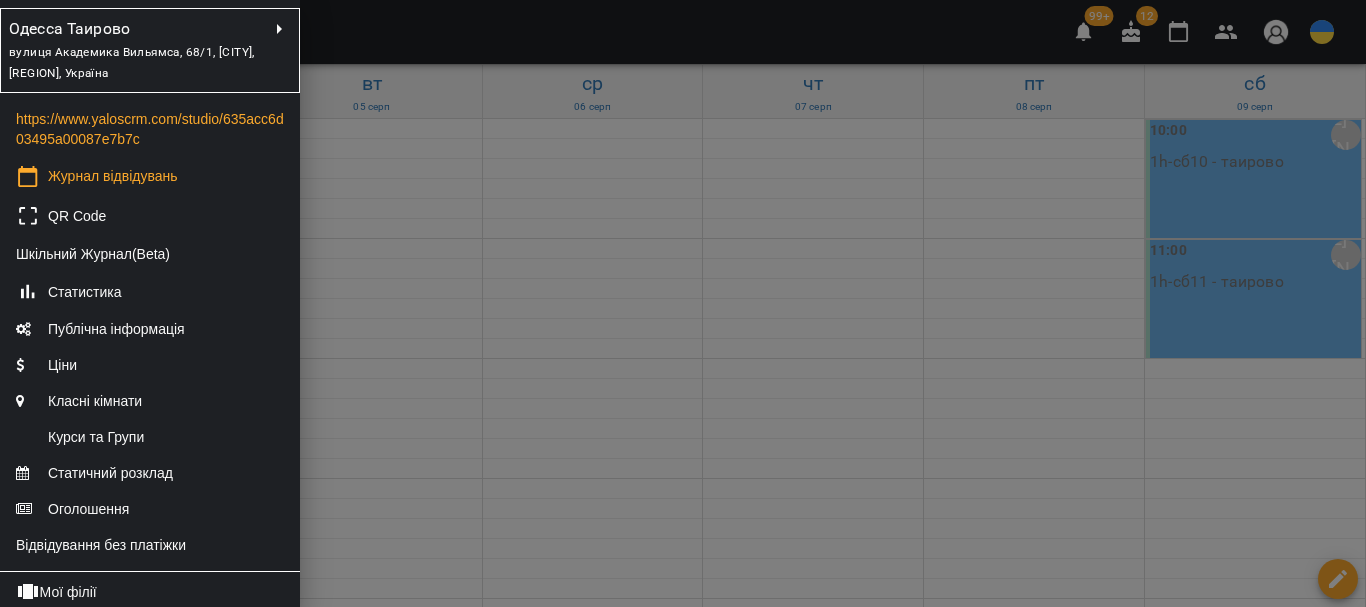click at bounding box center (683, 303) 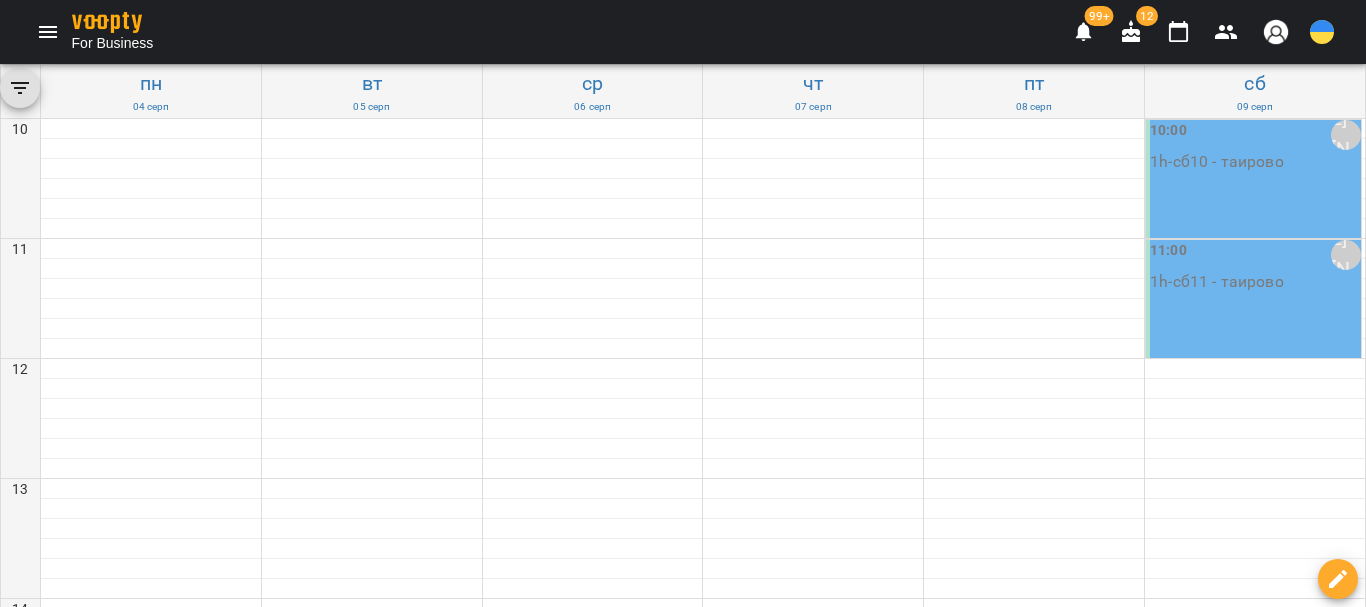 click 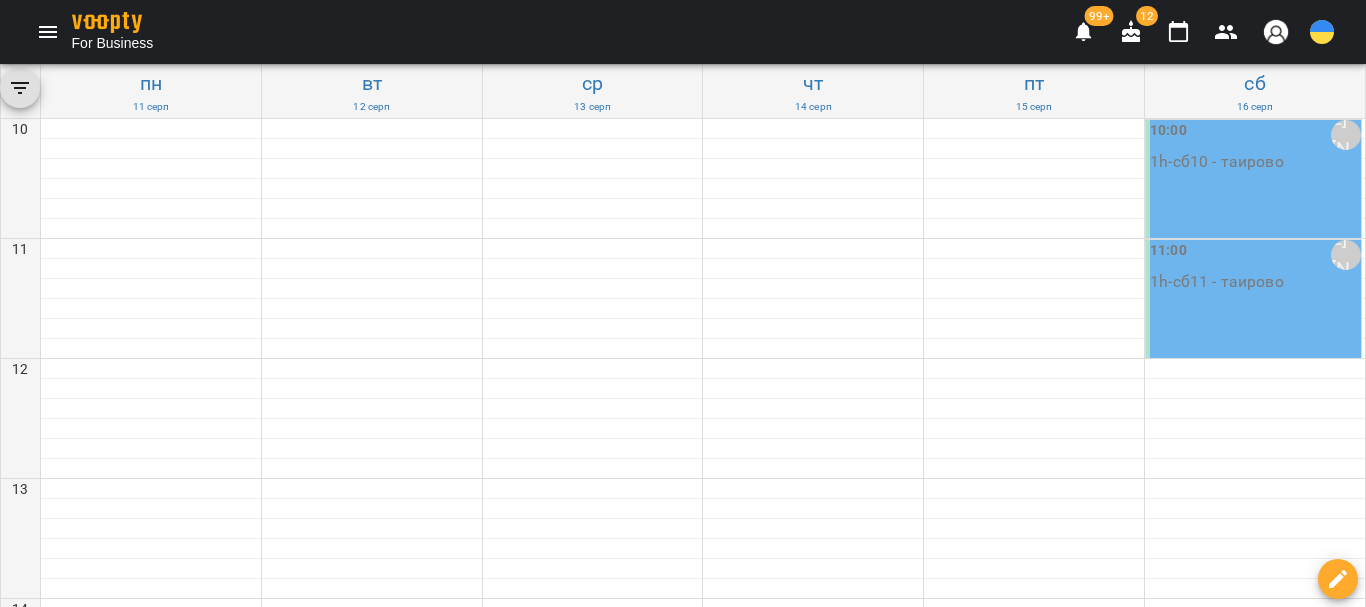 click 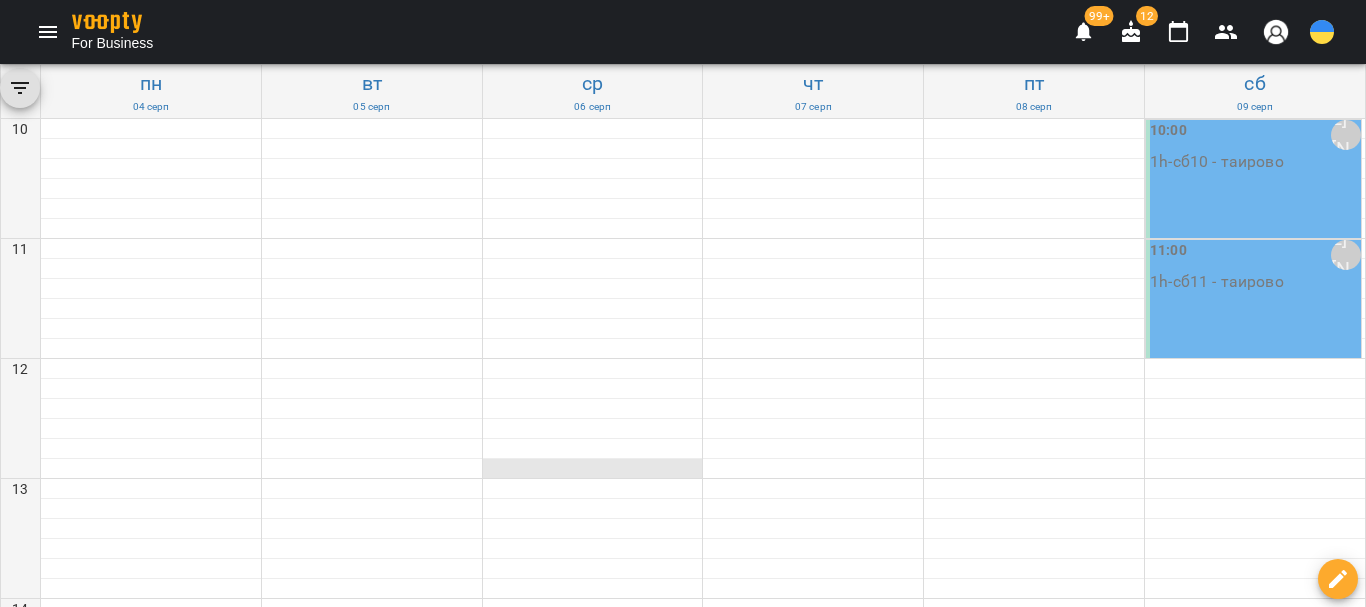 scroll, scrollTop: 700, scrollLeft: 0, axis: vertical 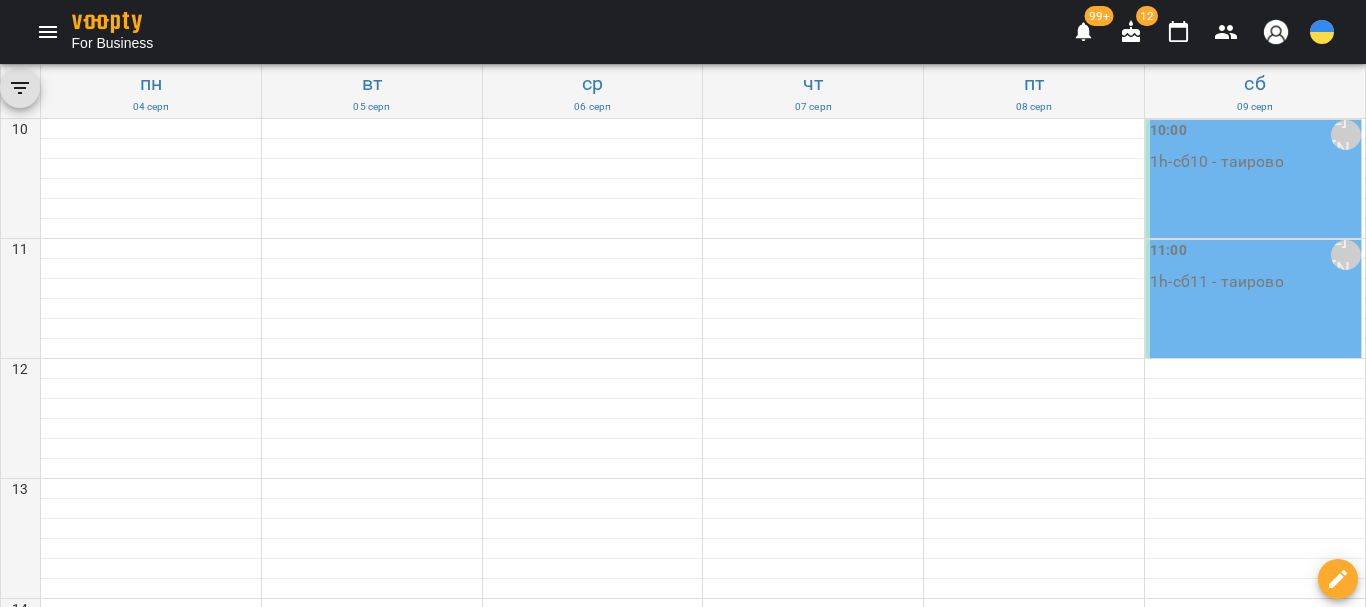 click 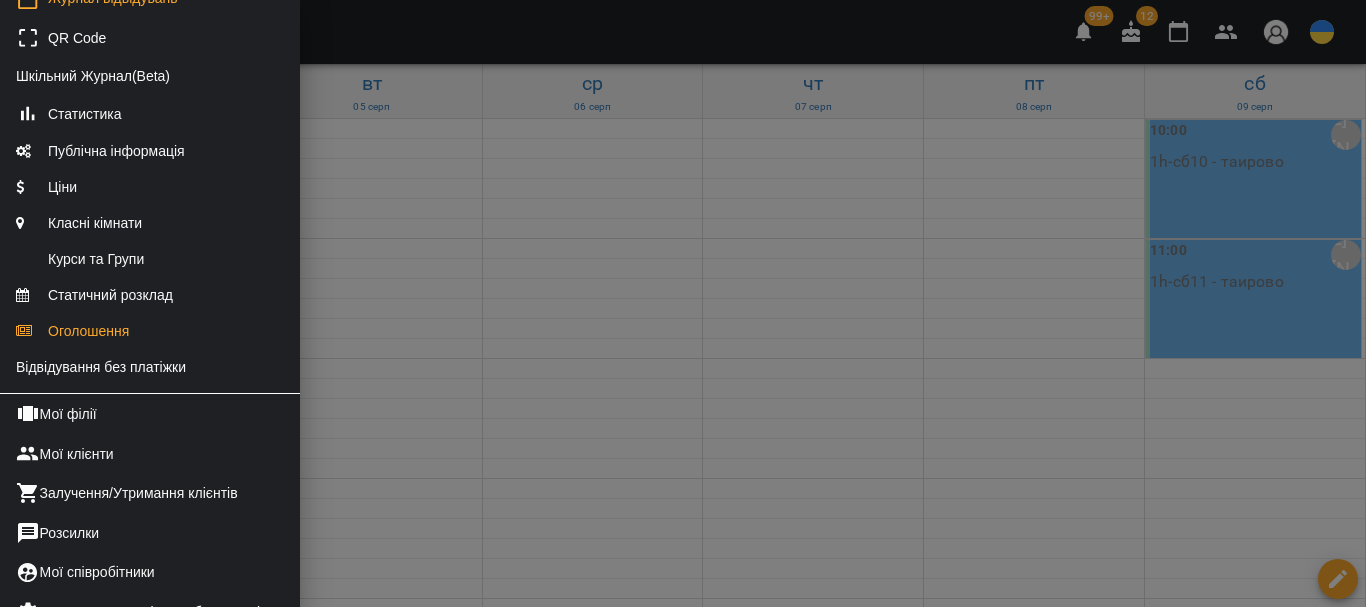 scroll, scrollTop: 200, scrollLeft: 0, axis: vertical 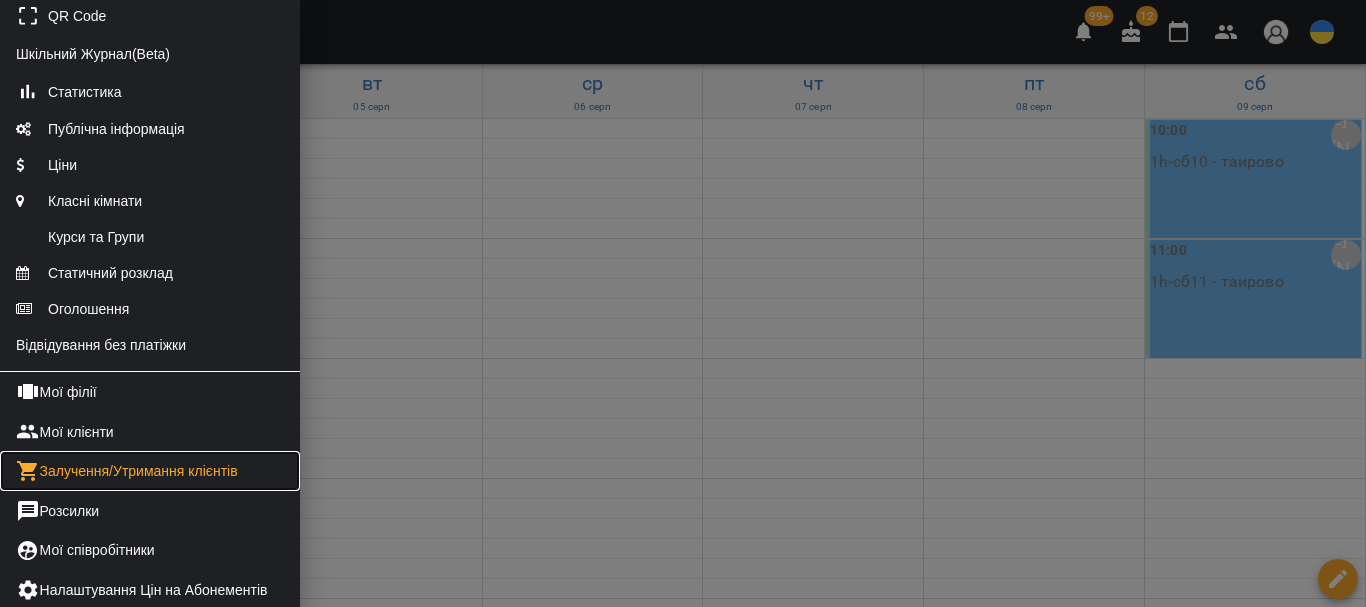 click on "Залучення/Утримання клієнтів" at bounding box center [150, 471] 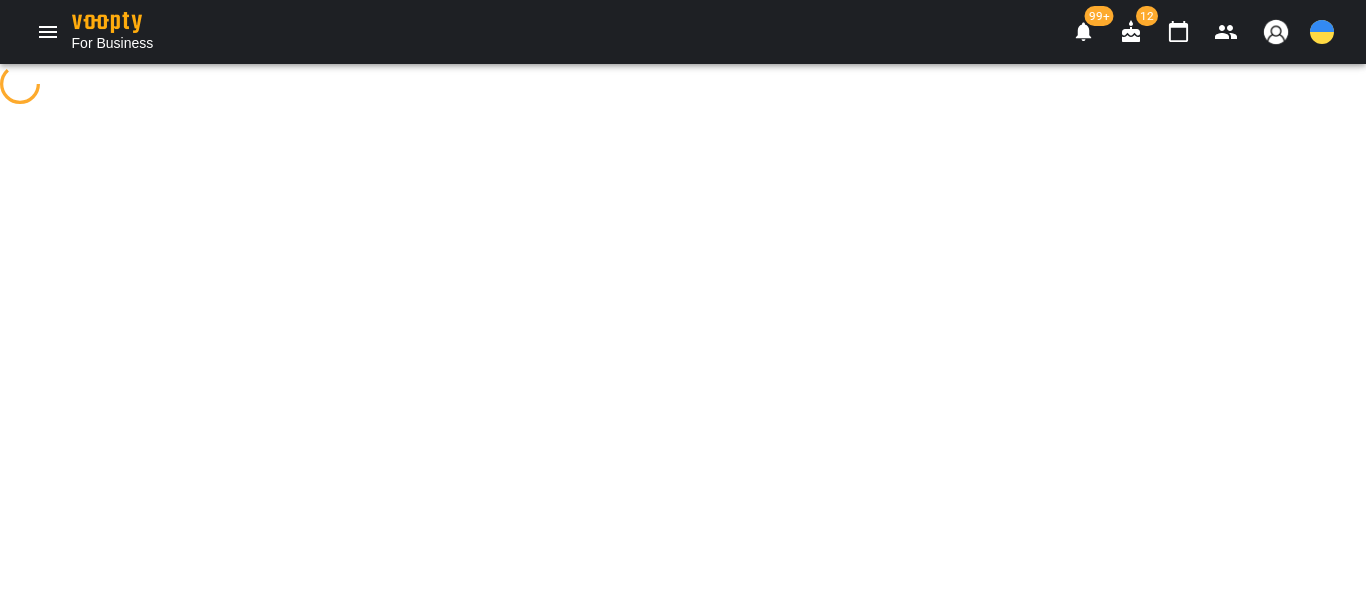 select on "**********" 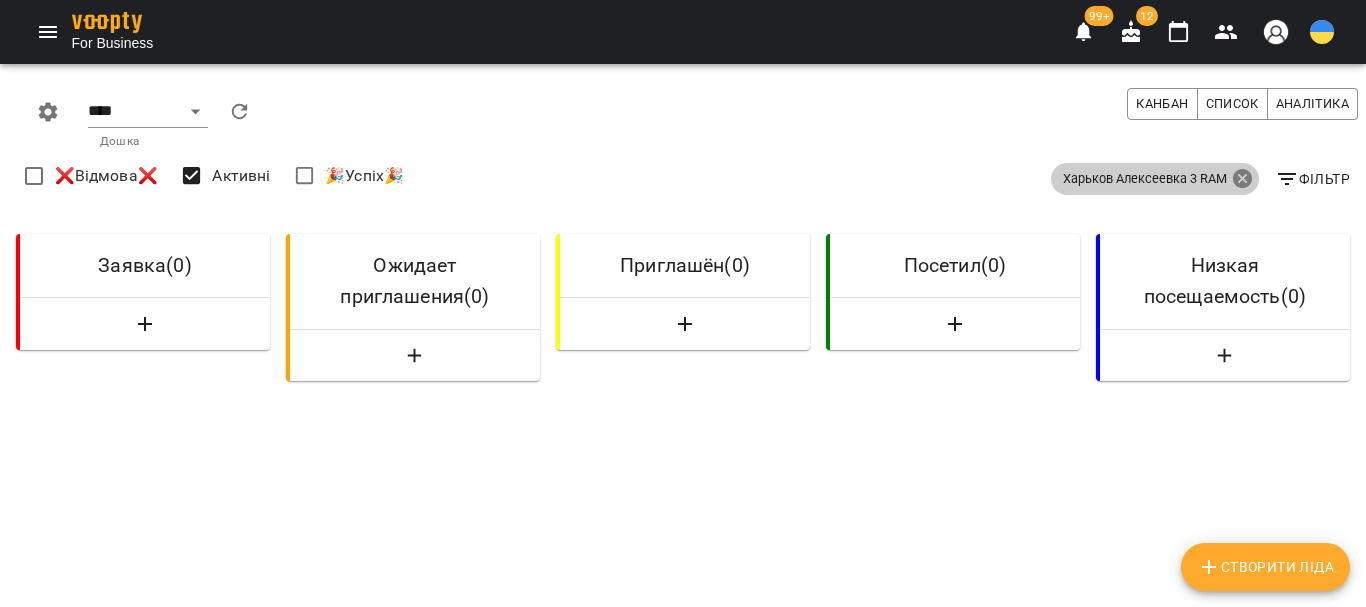 click 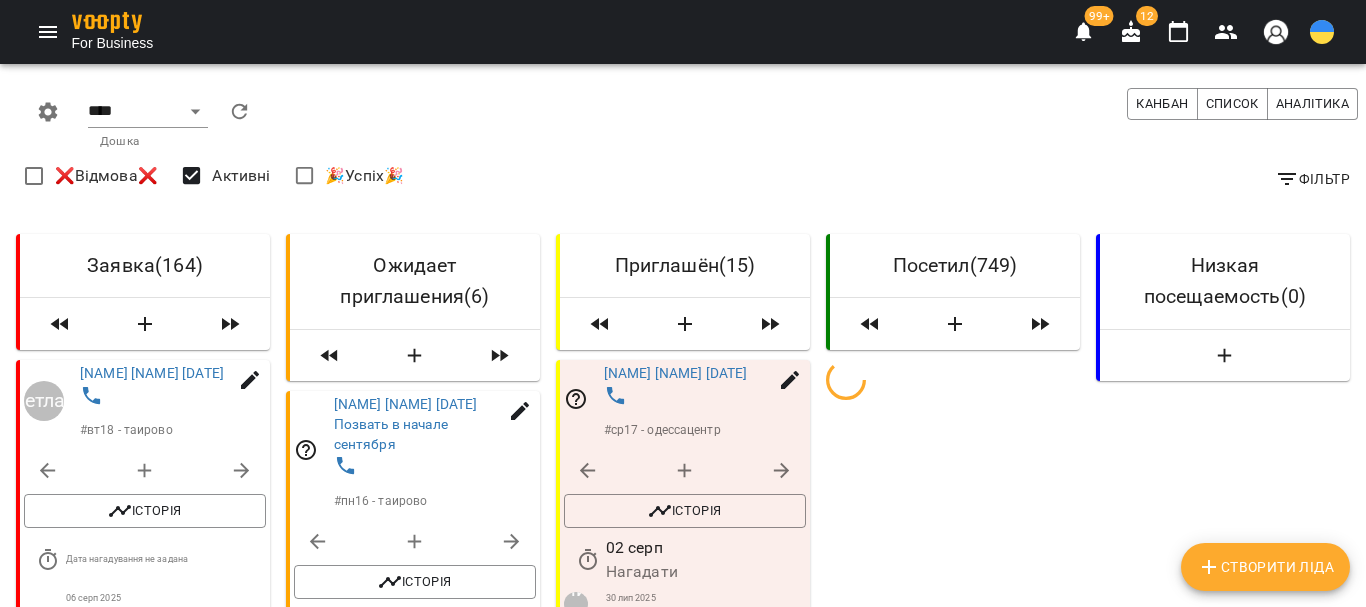 click on "Фільтр" at bounding box center (1312, 179) 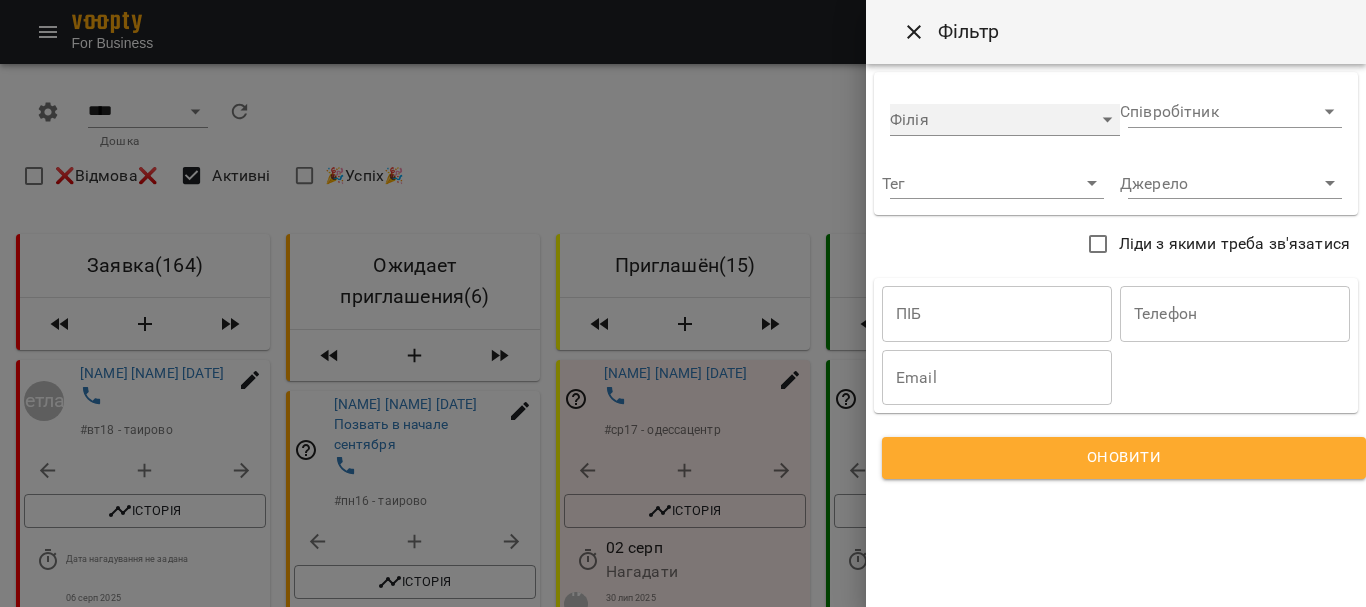 click on "​" at bounding box center (1005, 120) 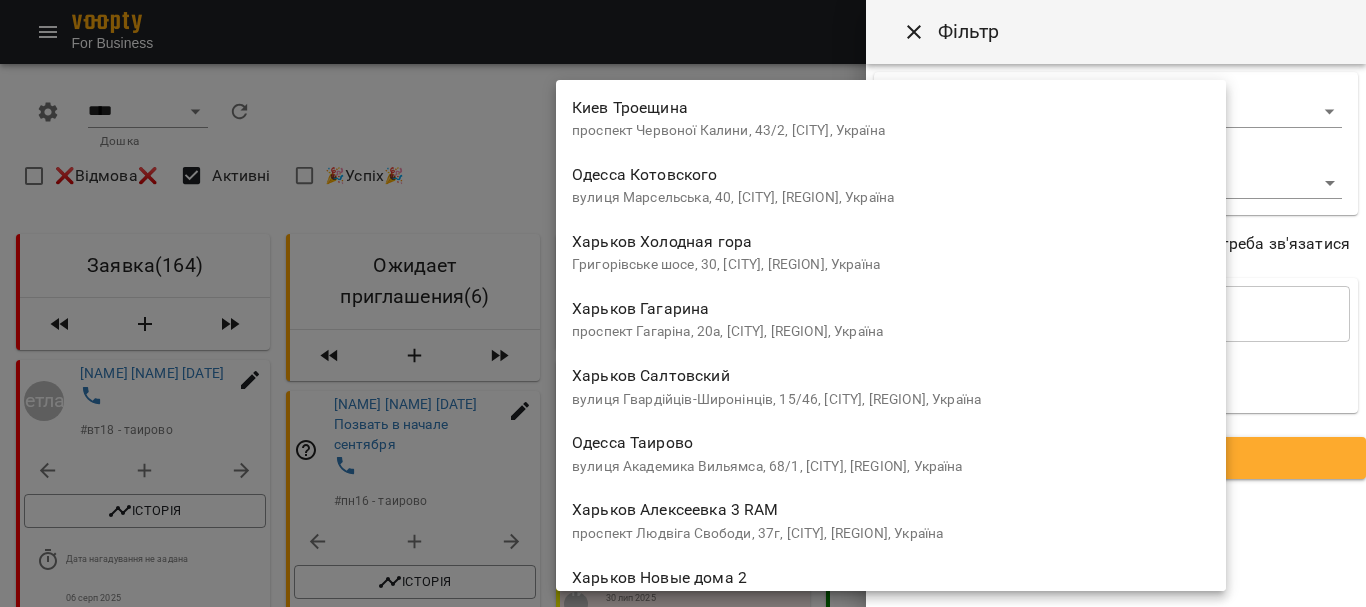 scroll, scrollTop: 1300, scrollLeft: 0, axis: vertical 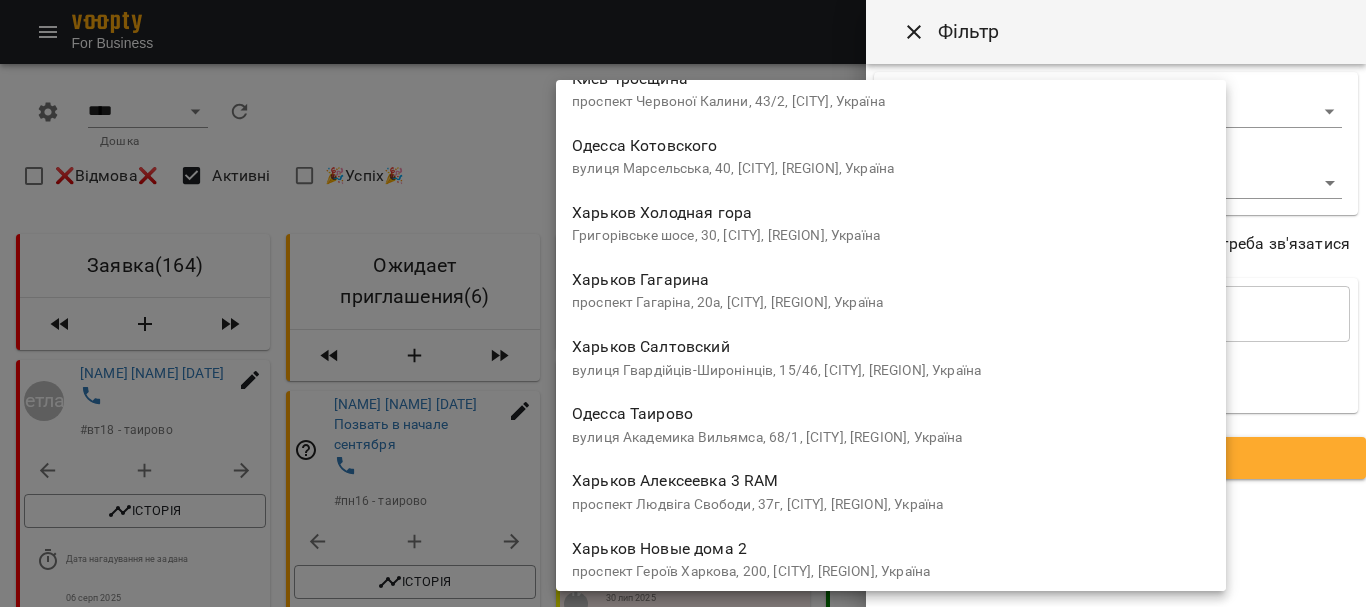 click on "[CITY] Таирово вулиця Академика Вильямса, 68/1, [CITY], [REGION], Україна" at bounding box center [891, 423] 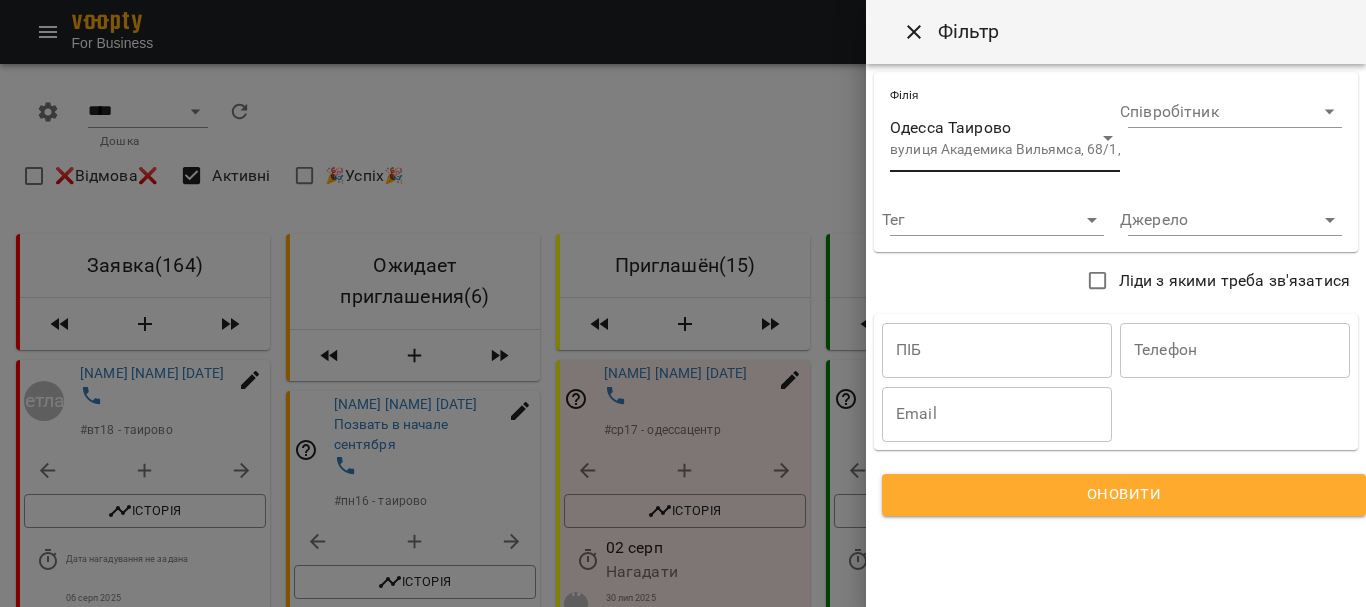 click on "Оновити" at bounding box center [1124, 495] 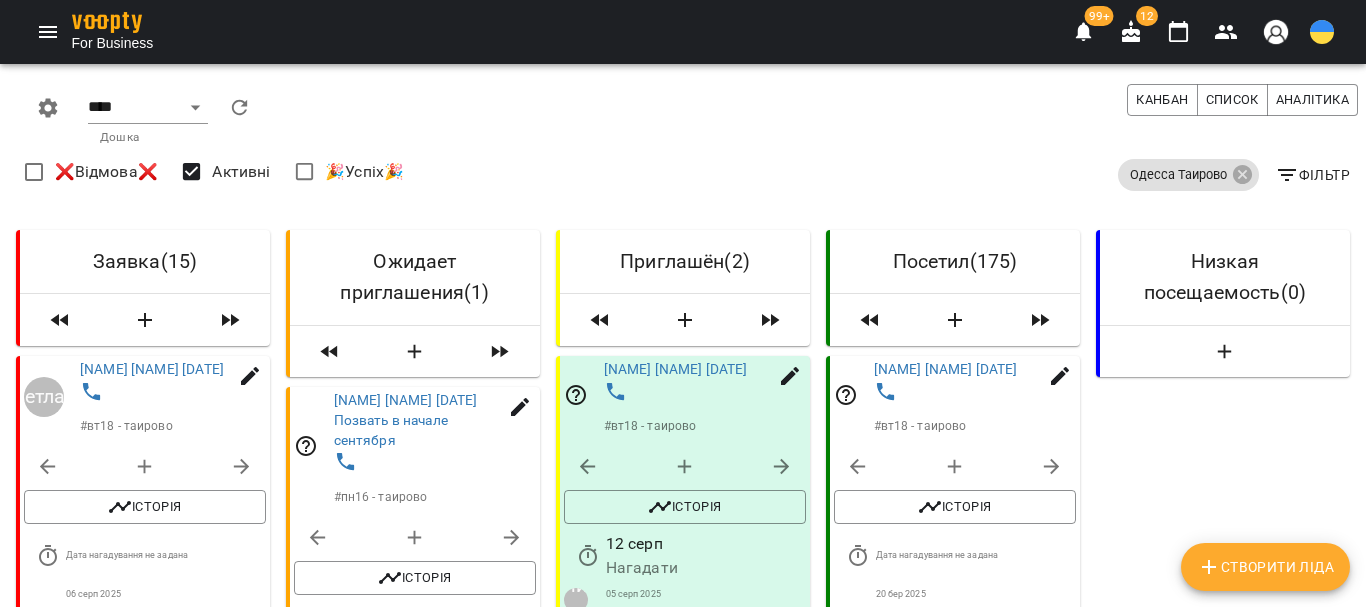 scroll, scrollTop: 300, scrollLeft: 0, axis: vertical 